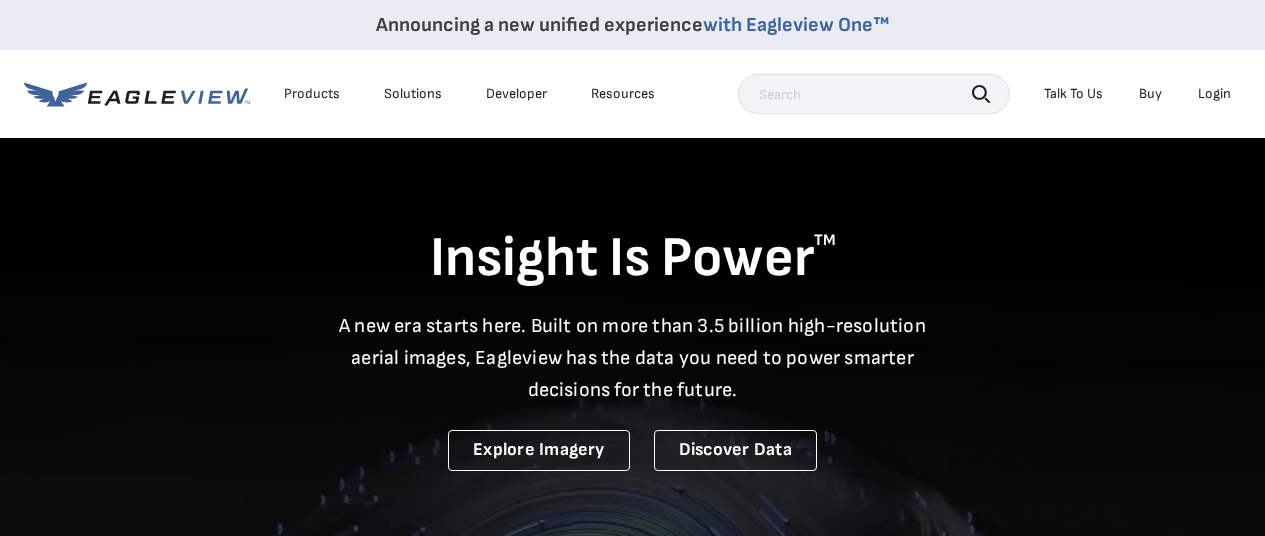 scroll, scrollTop: 0, scrollLeft: 0, axis: both 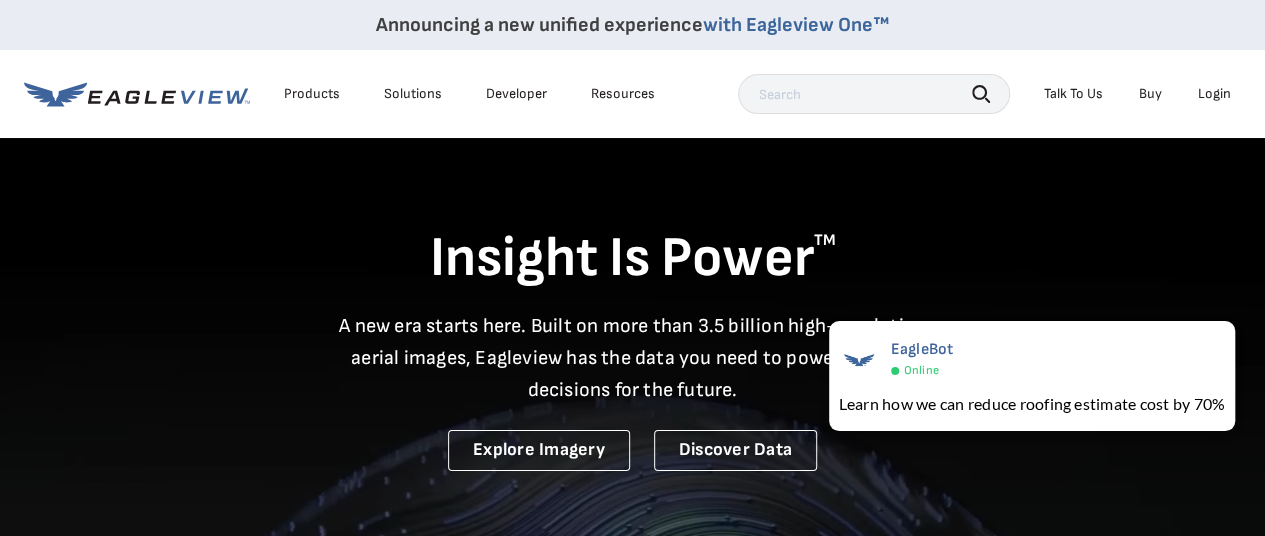 click on "Login" at bounding box center (1214, 94) 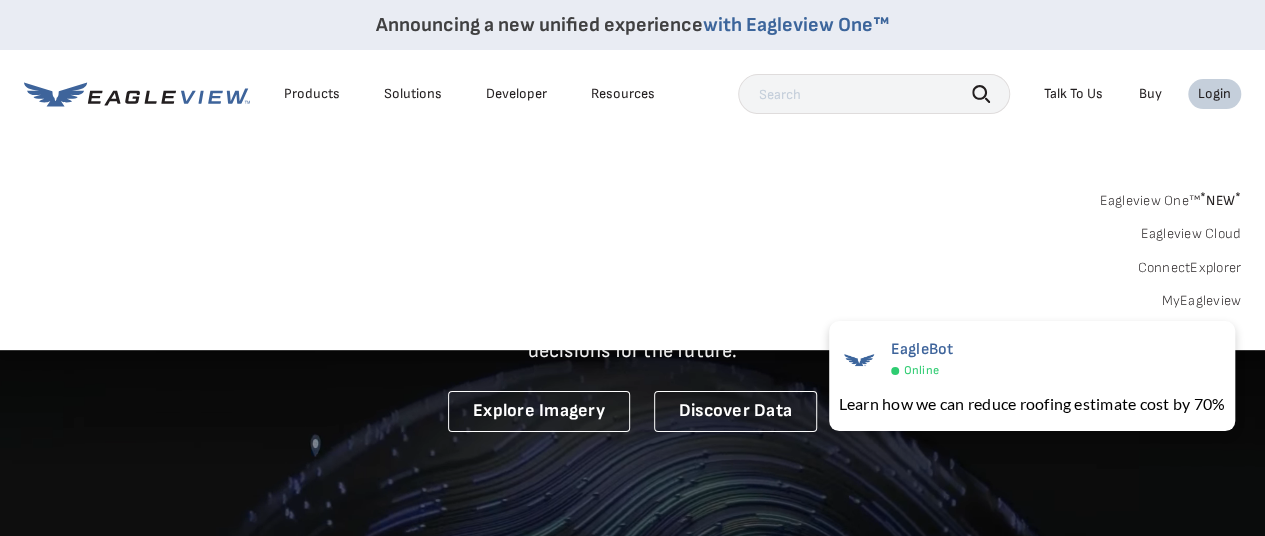 scroll, scrollTop: 100, scrollLeft: 0, axis: vertical 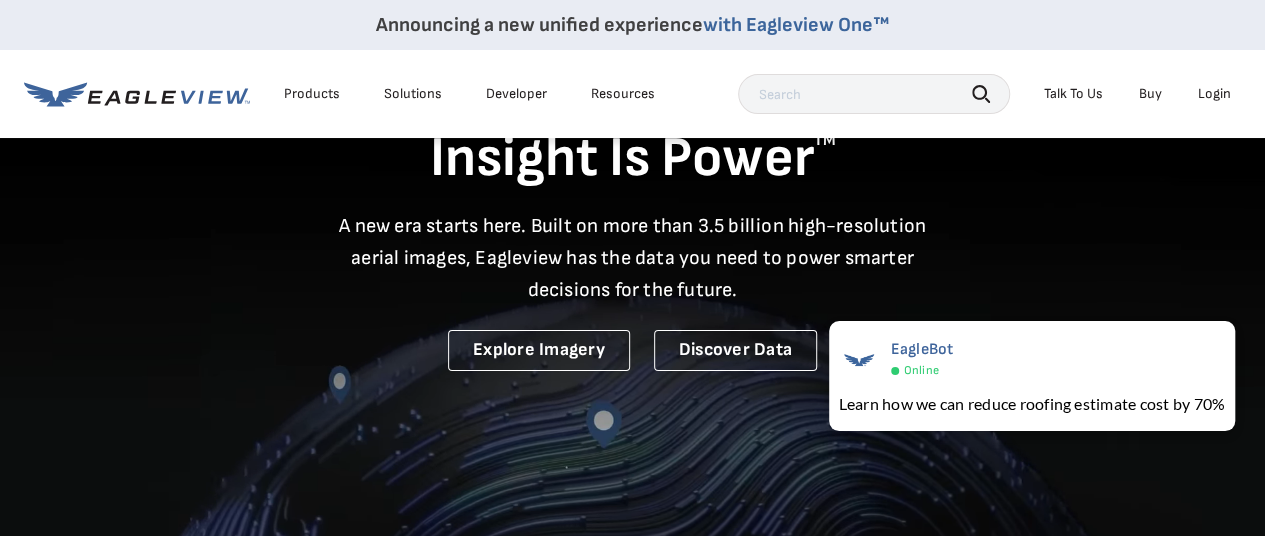 click at bounding box center [632, 337] 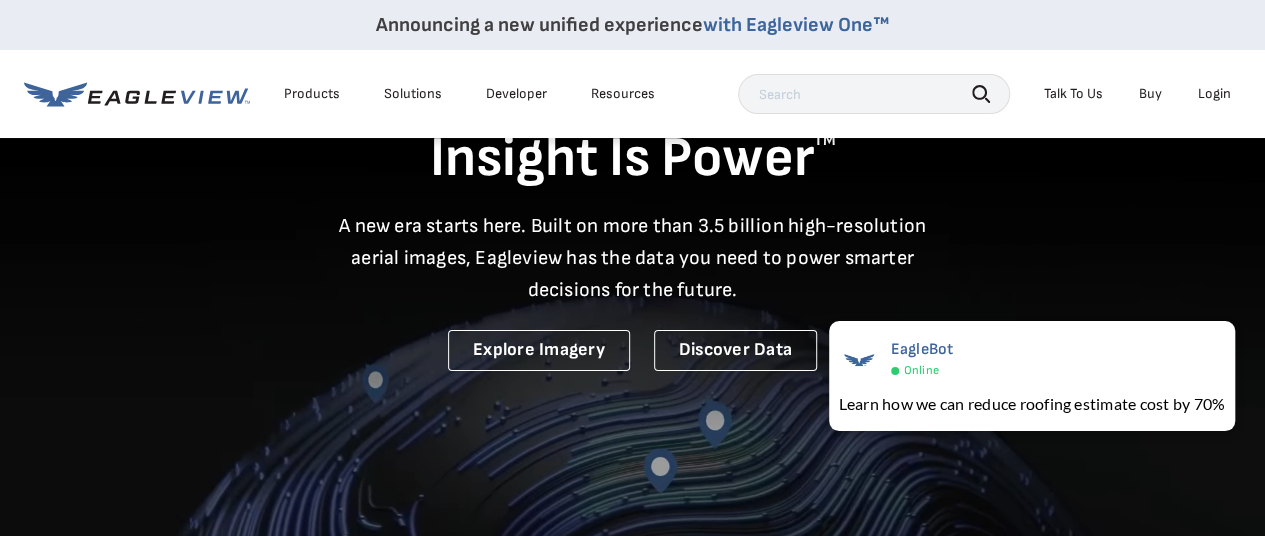 click on "Login" at bounding box center [1214, 94] 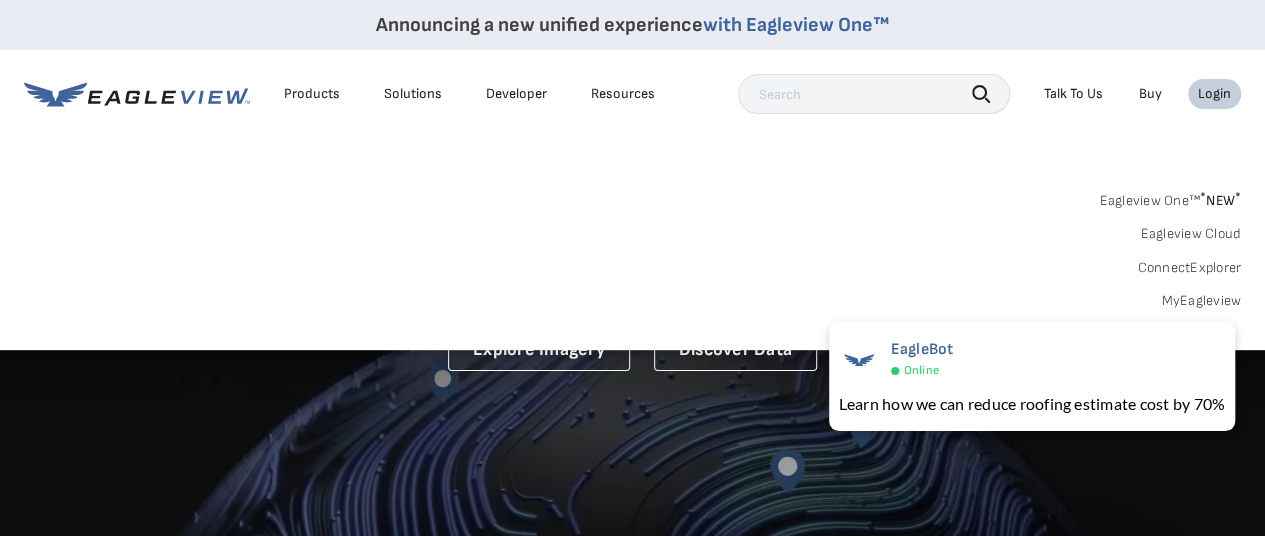 click on "MyEagleview" at bounding box center (1201, 301) 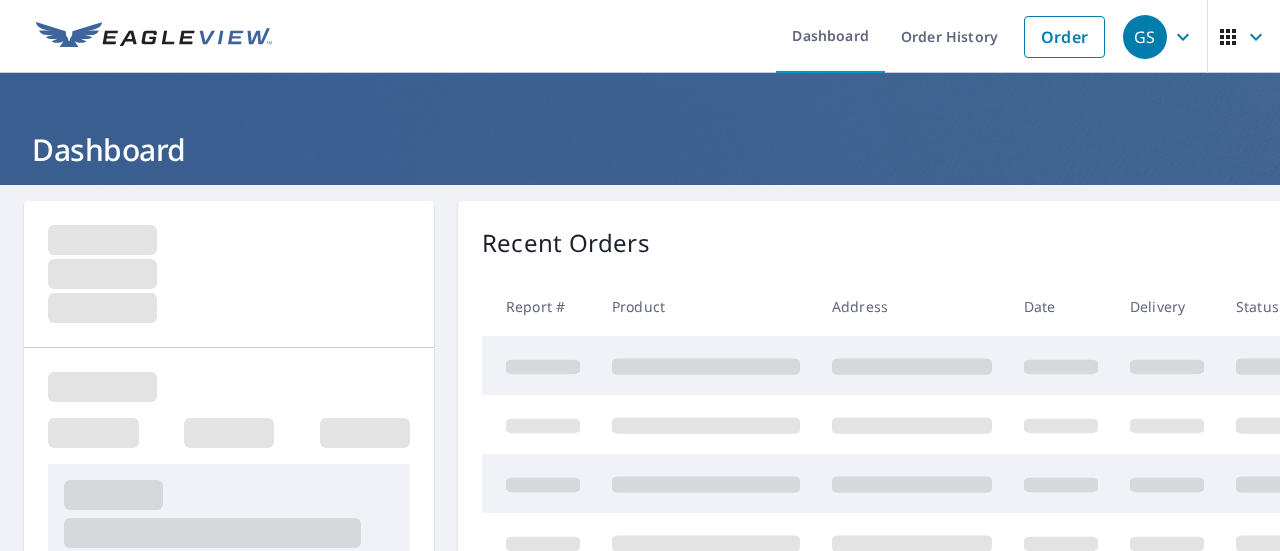scroll, scrollTop: 0, scrollLeft: 0, axis: both 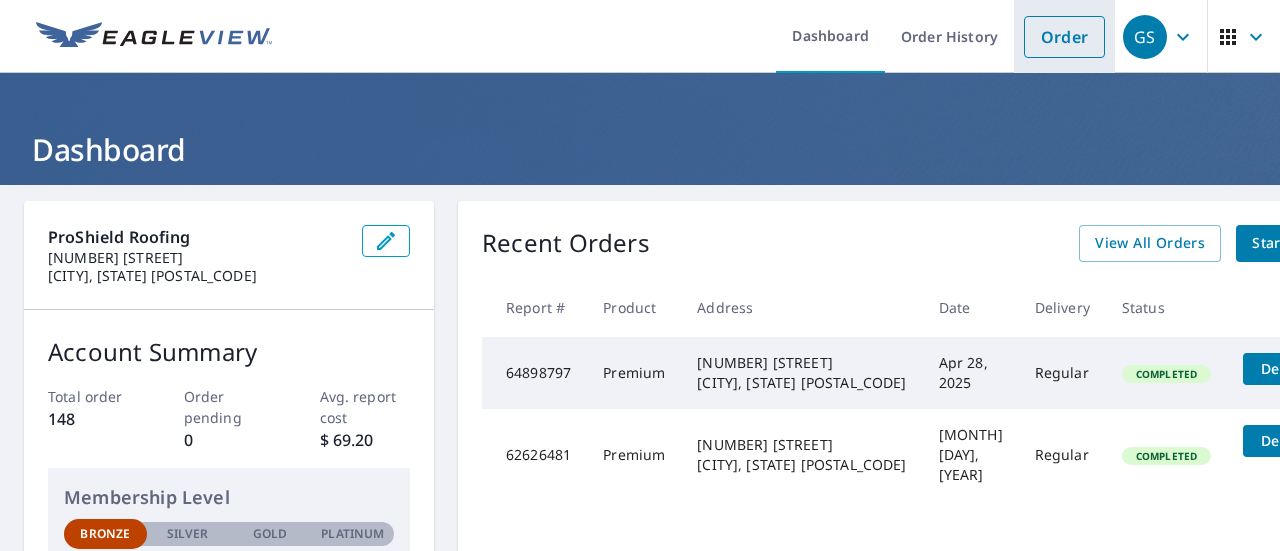 click on "Order" at bounding box center (1064, 37) 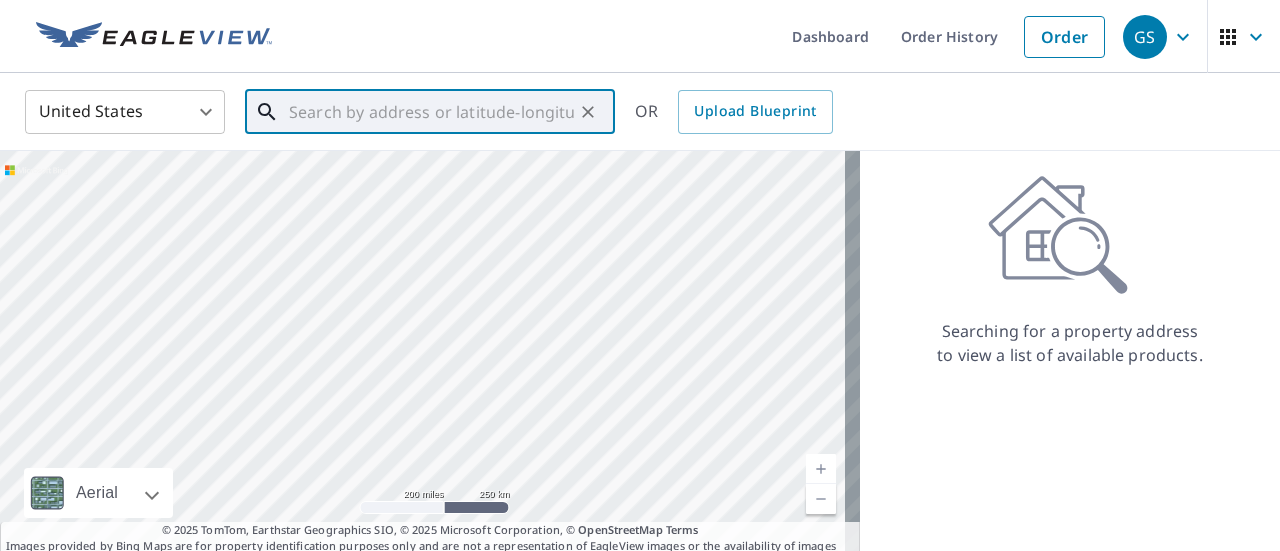 click at bounding box center (431, 112) 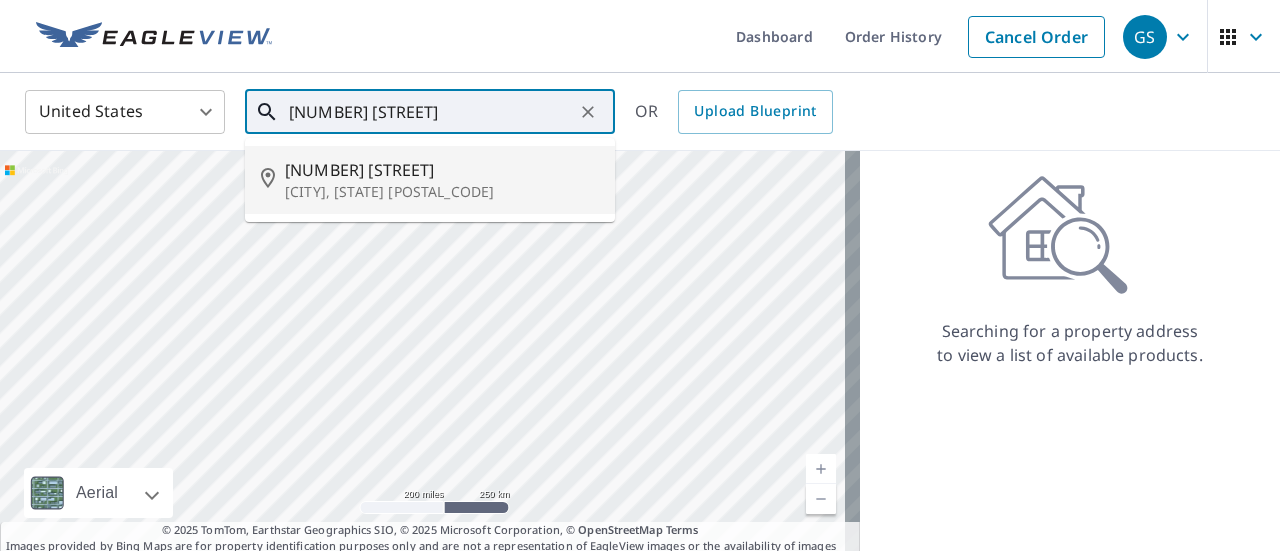 click on "[NUMBER] [STREET]" at bounding box center (442, 170) 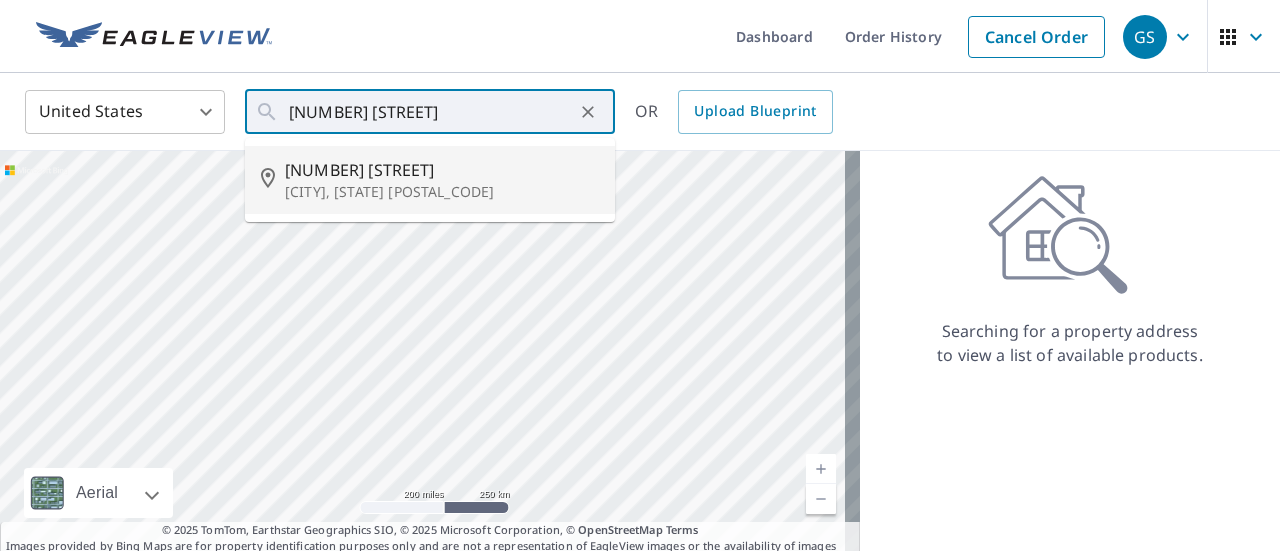 type on "[NUMBER] [STREET], [CITY] [STATE] [POSTAL_CODE]" 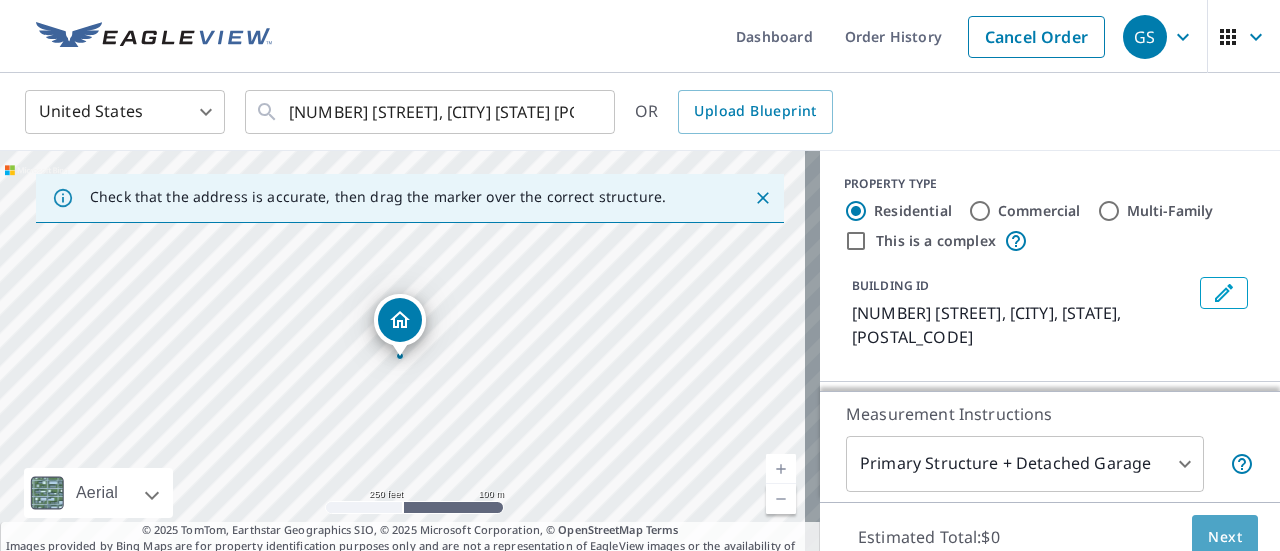 click on "Next" at bounding box center (1225, 537) 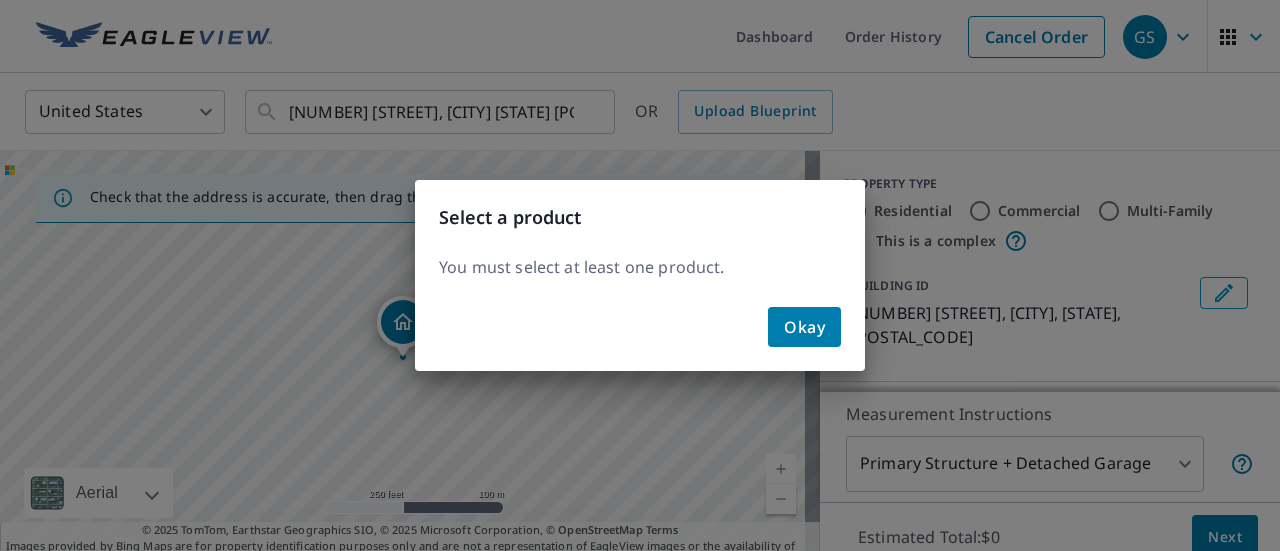 click on "Okay" 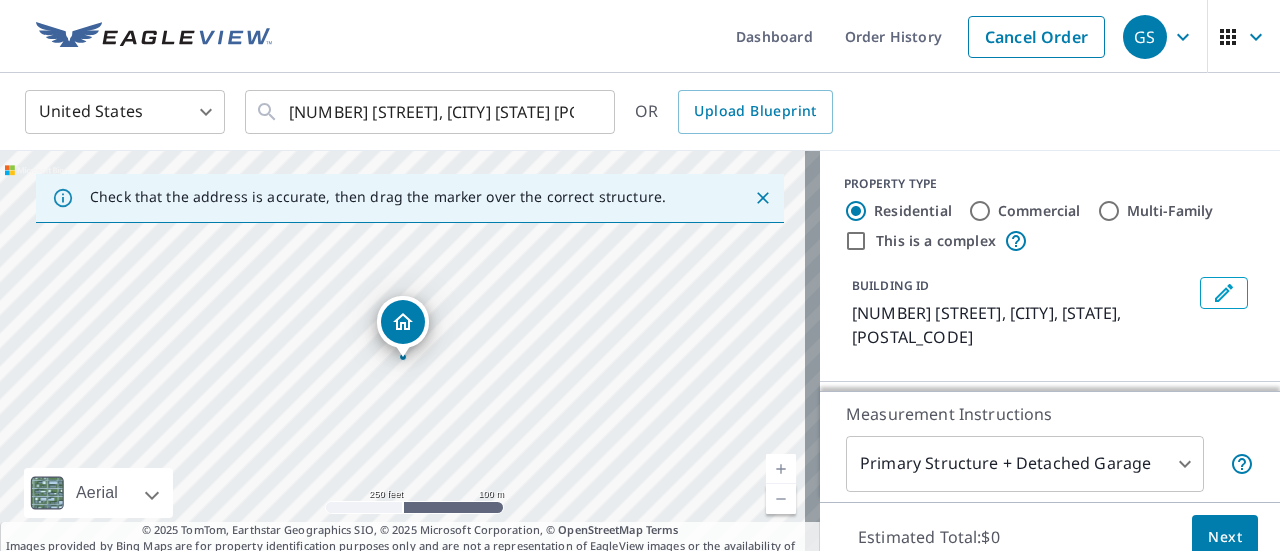 scroll, scrollTop: 8, scrollLeft: 0, axis: vertical 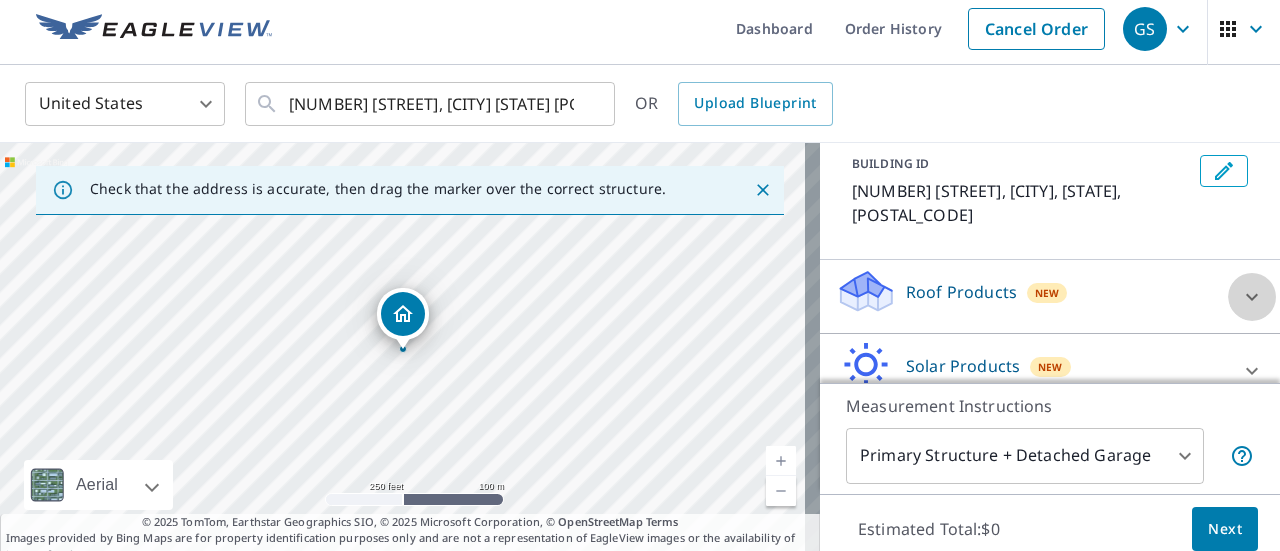 click at bounding box center [1252, 297] 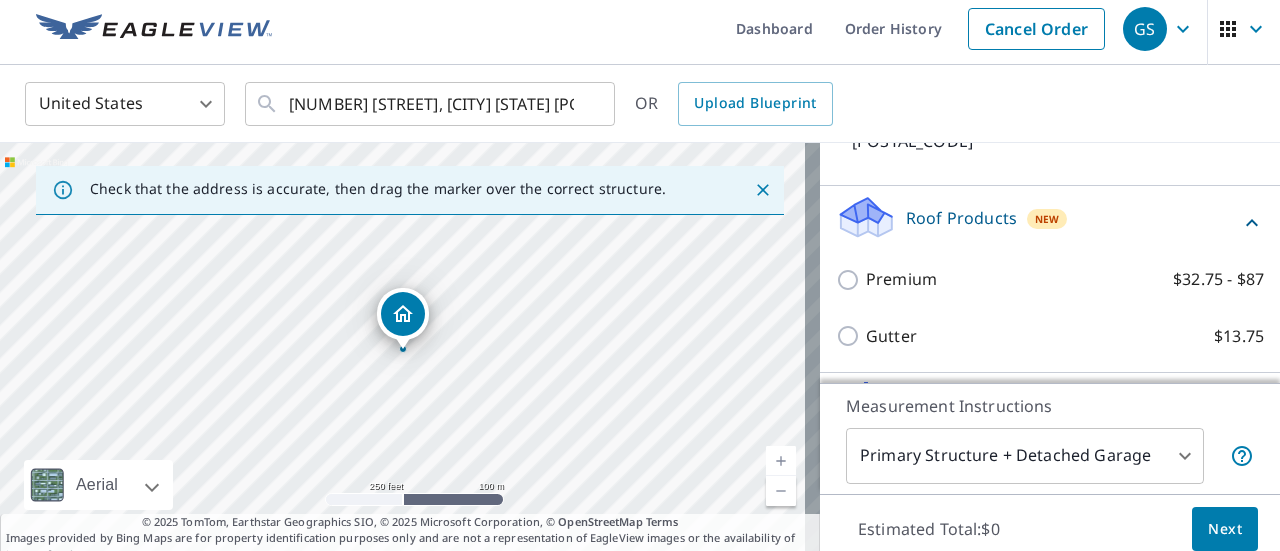 scroll, scrollTop: 214, scrollLeft: 0, axis: vertical 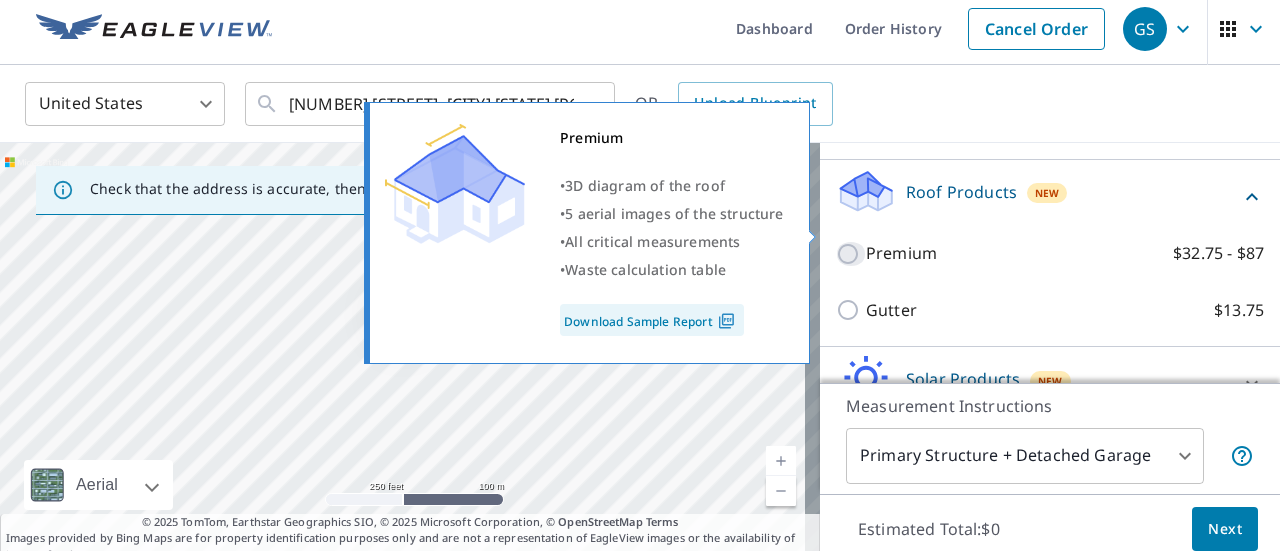click on "Premium $32.75 - $87" at bounding box center [851, 254] 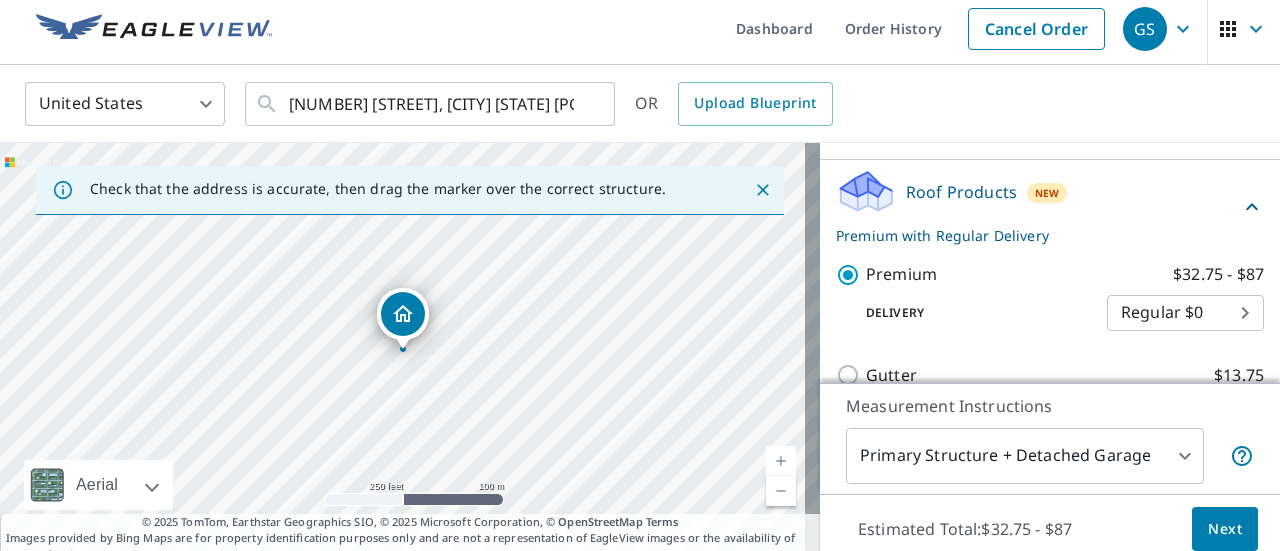 click on "Next" at bounding box center (1225, 529) 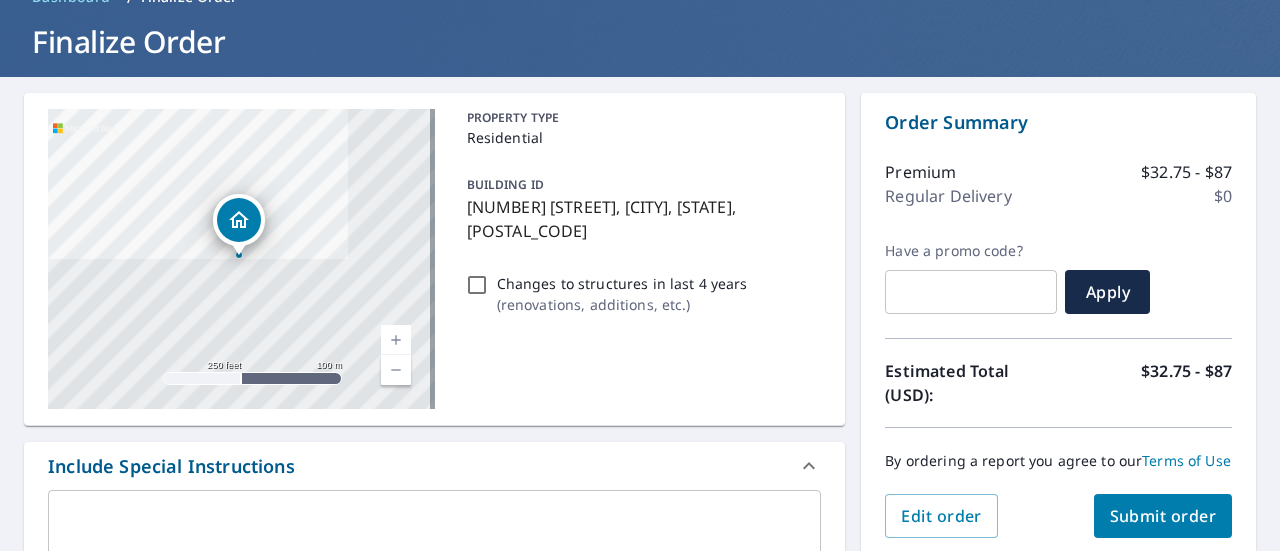 scroll, scrollTop: 208, scrollLeft: 0, axis: vertical 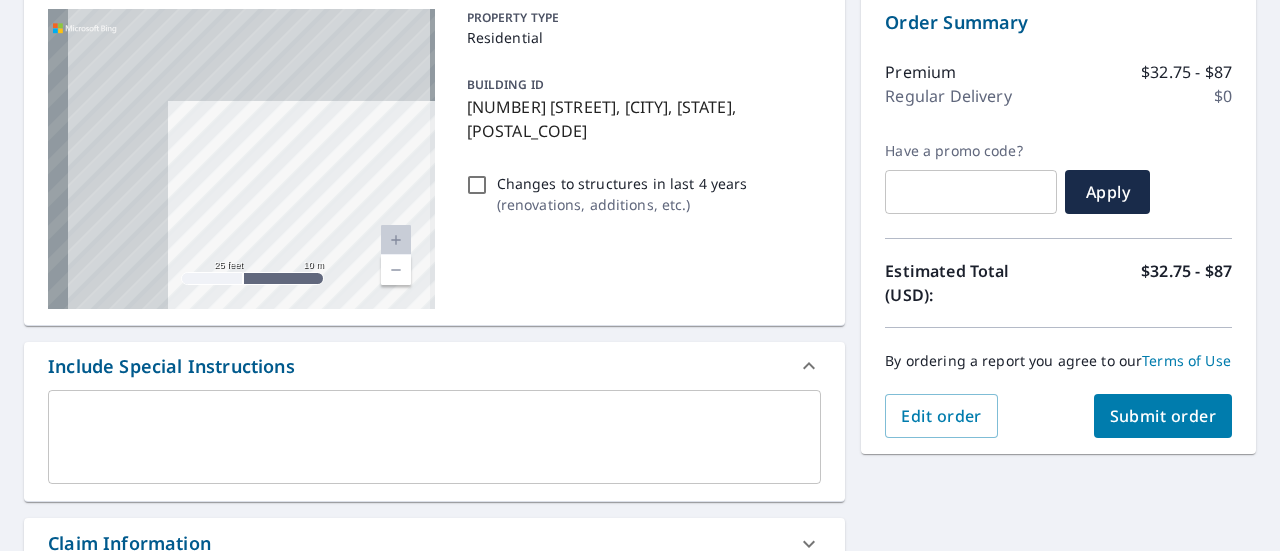 drag, startPoint x: 240, startPoint y: 165, endPoint x: 521, endPoint y: 363, distance: 343.75137 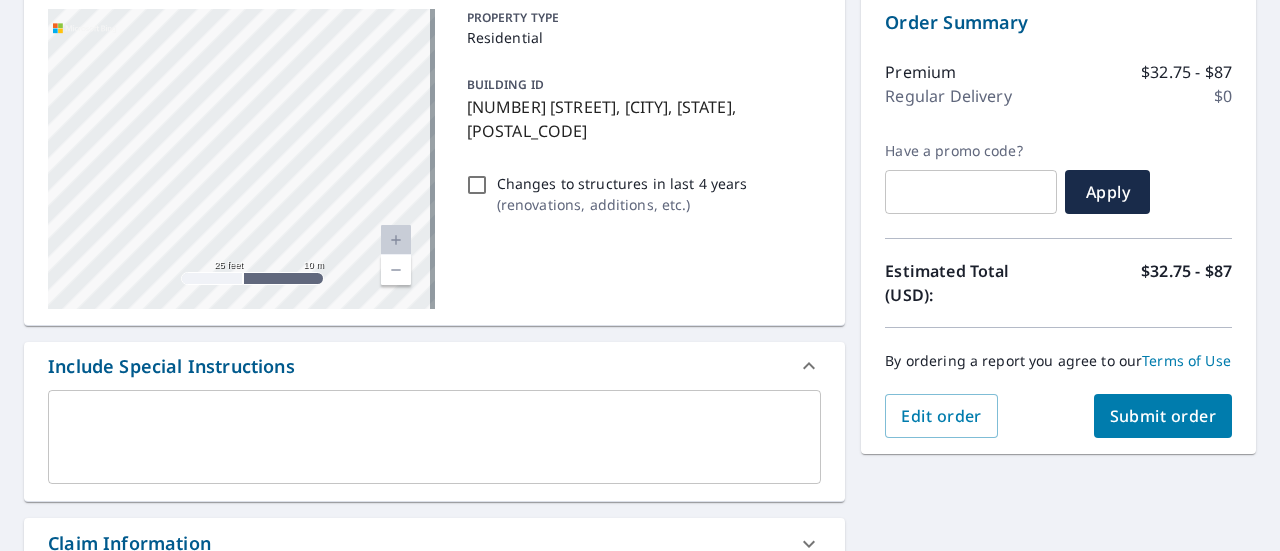 drag, startPoint x: 338, startPoint y: 167, endPoint x: 610, endPoint y: 345, distance: 325.06616 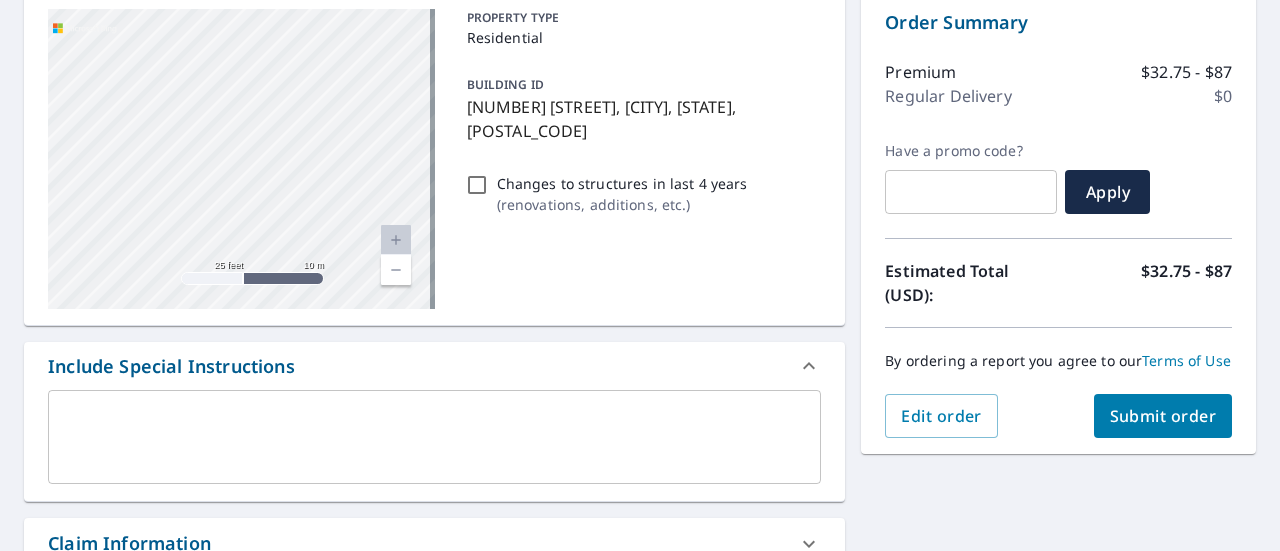 click on "[NUMBER] [STREET], [CITY], [STATE], [POSTAL_CODE] Aerial Road A standard road map Aerial A detailed look from above Labels Labels 25 feet 10 m © 2025 TomTom, © Vexcel Imaging, © 2025 Microsoft Corporation,  © OpenStreetMap Terms PROPERTY TYPE Residential BUILDING ID [NUMBER] [STREET], [CITY], [STATE], [POSTAL_CODE] Changes to structures in last 4 years ( renovations, additions, etc. ) Include Special Instructions x ​ Claim Information Claim number ​ Claim information ​ PO number ​ Date of loss ​ Cat ID ​ Email Recipients Your reports will be sent to  [EMAIL].  Edit Contact Information. Send a copy of the report to: ​ Substitutions and Customization Roof measurement report substitutions If a Premium Report is unavailable send me an Extended Coverage 3D Report: Yes No Ask If an Extended Coverage 3D Report is unavailable send me an Extended Coverage 2D Report: Yes No Ask If a Residential/Multi-Family Report is unavailable send me a Commercial Report: Yes No Ask Additional Report Formats DXF RXF XML XXXX1003" at bounding box center [434, 500] 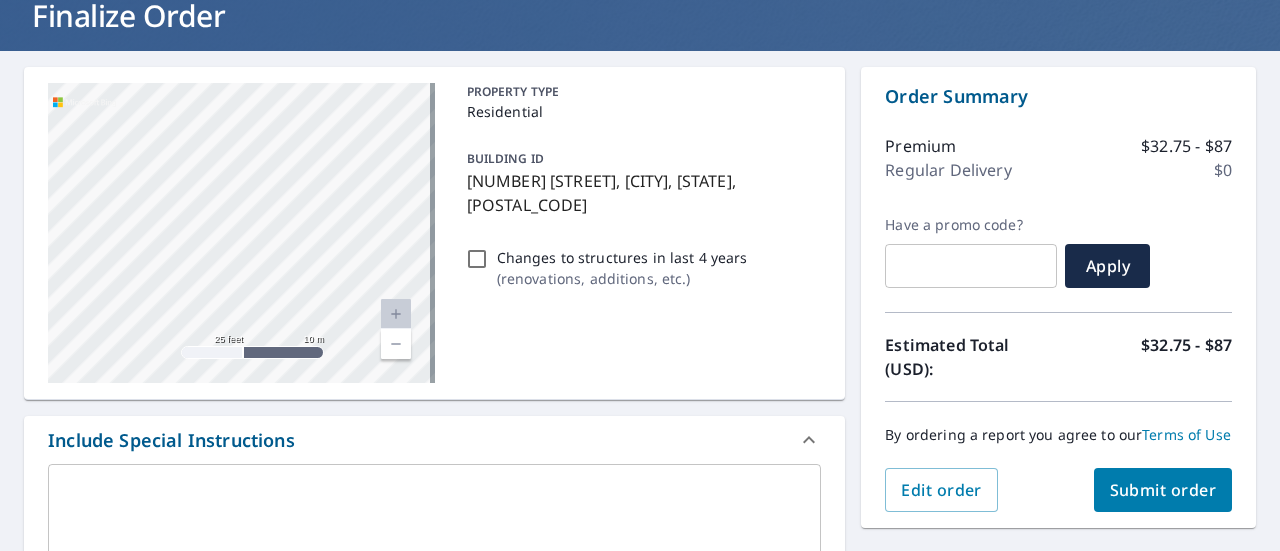 scroll, scrollTop: 108, scrollLeft: 0, axis: vertical 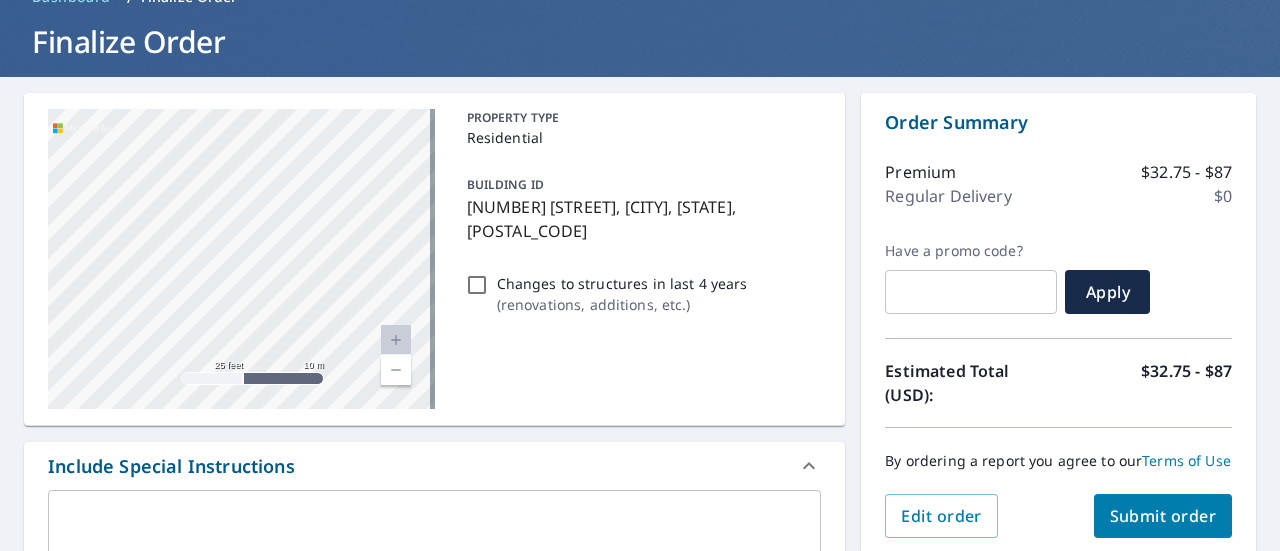 click on "[NUMBER] [STREET], [CITY] [STATE] [POSTAL_CODE]" at bounding box center [241, 259] 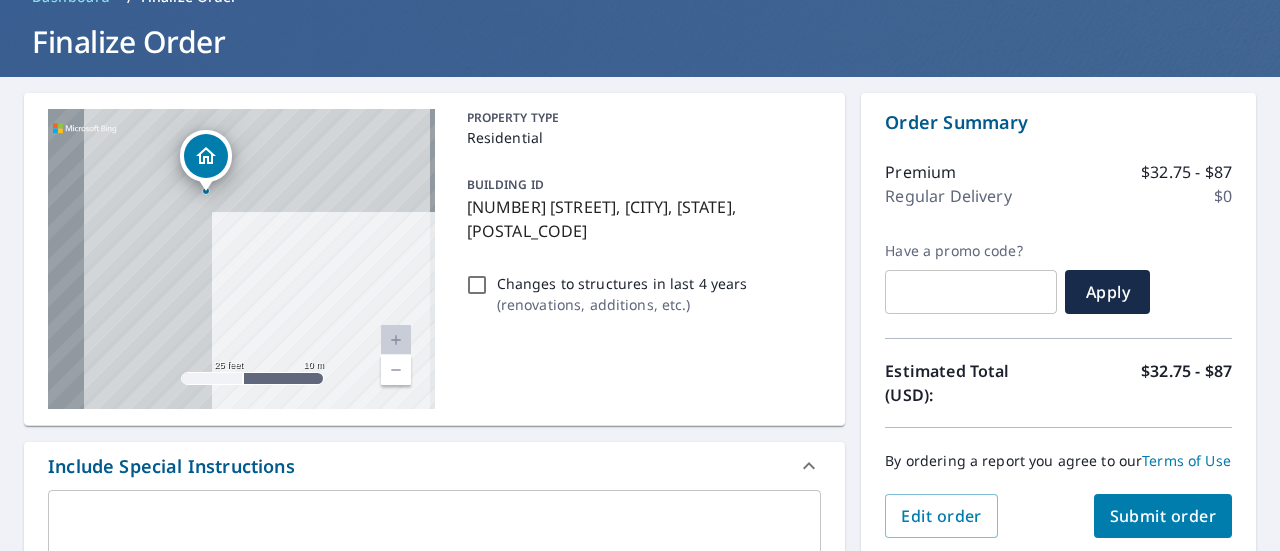 drag, startPoint x: 389, startPoint y: 395, endPoint x: 424, endPoint y: 425, distance: 46.09772 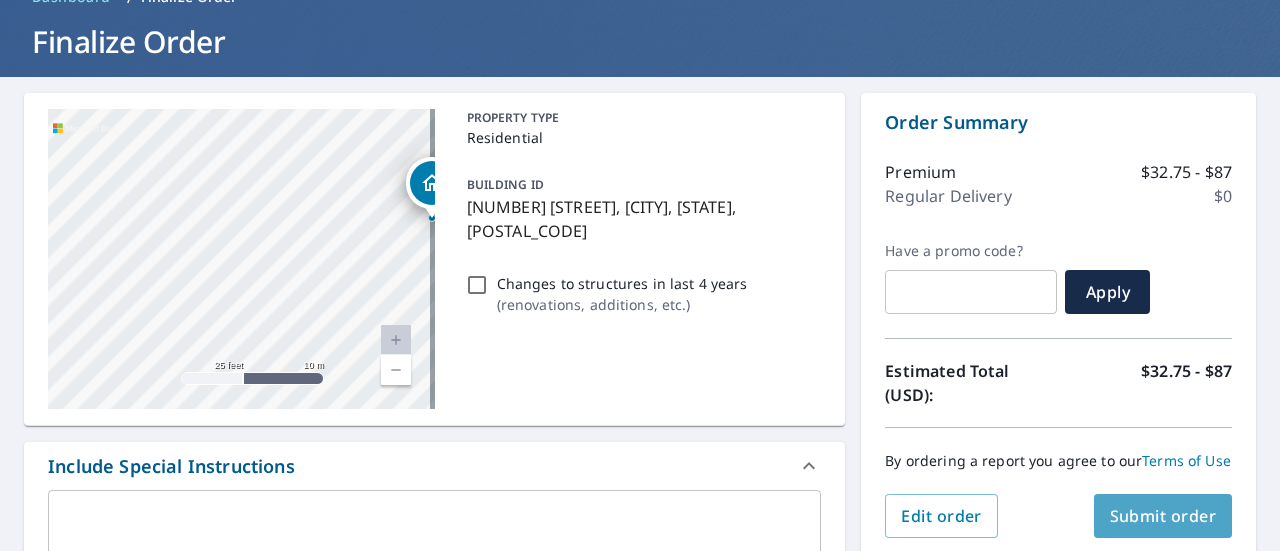 click on "Submit order" at bounding box center [1163, 516] 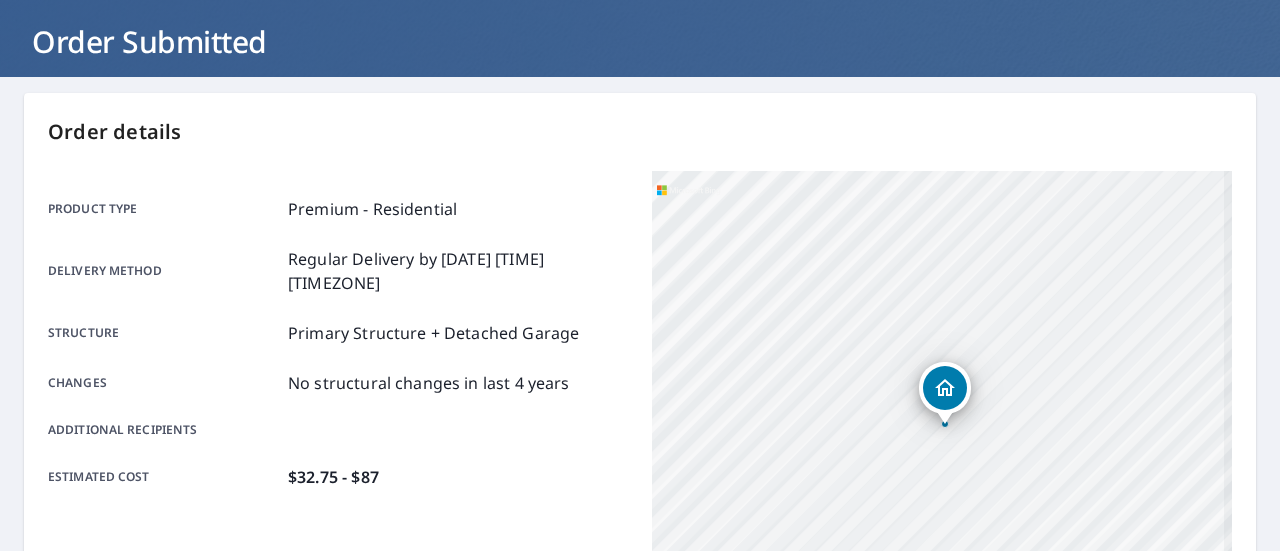 scroll, scrollTop: 8, scrollLeft: 0, axis: vertical 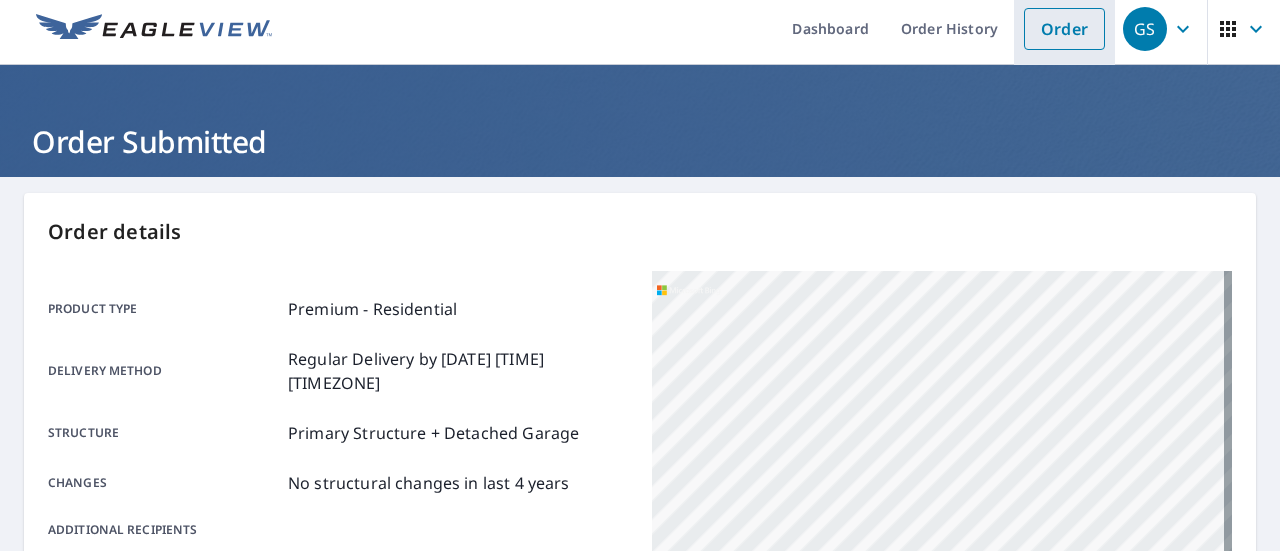 click on "Order" at bounding box center (1064, 29) 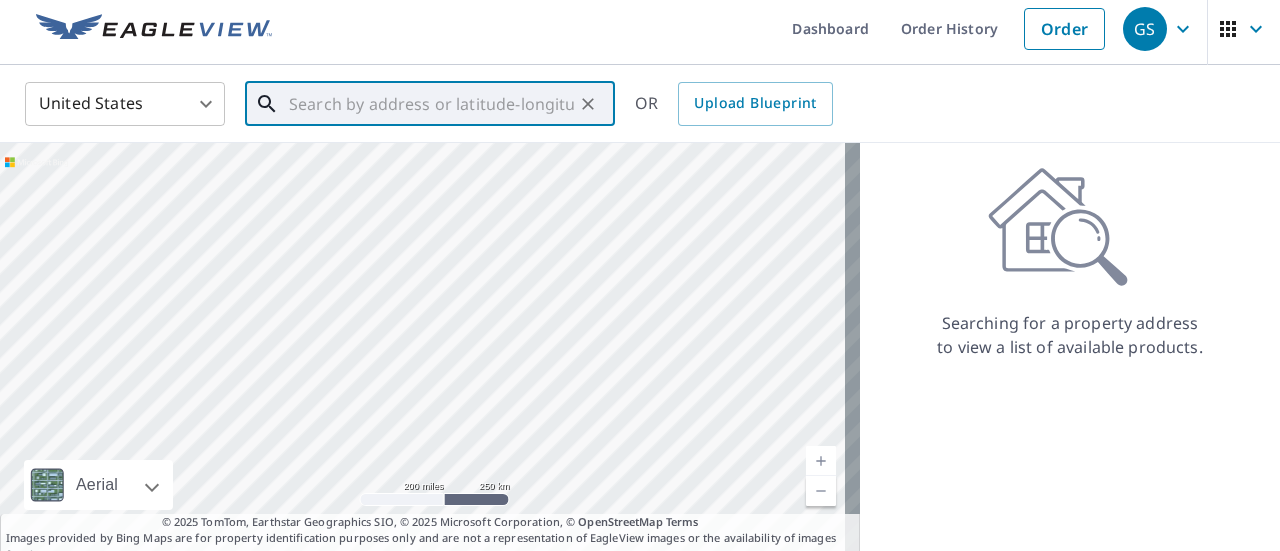 click at bounding box center (431, 104) 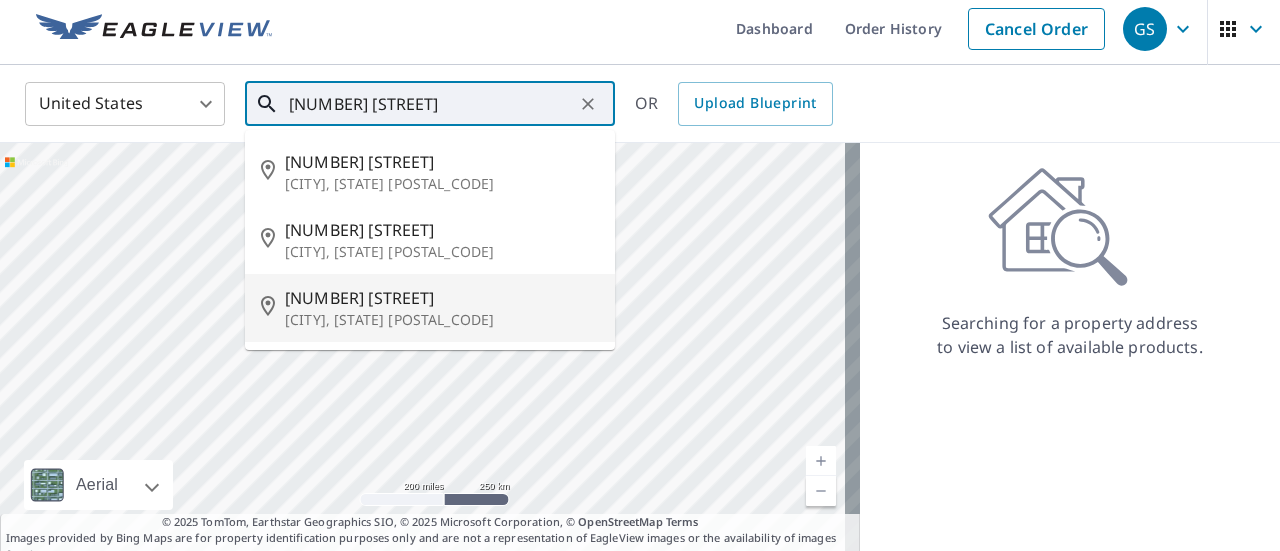 click on "[CITY], [STATE] [POSTAL_CODE]" at bounding box center [442, 320] 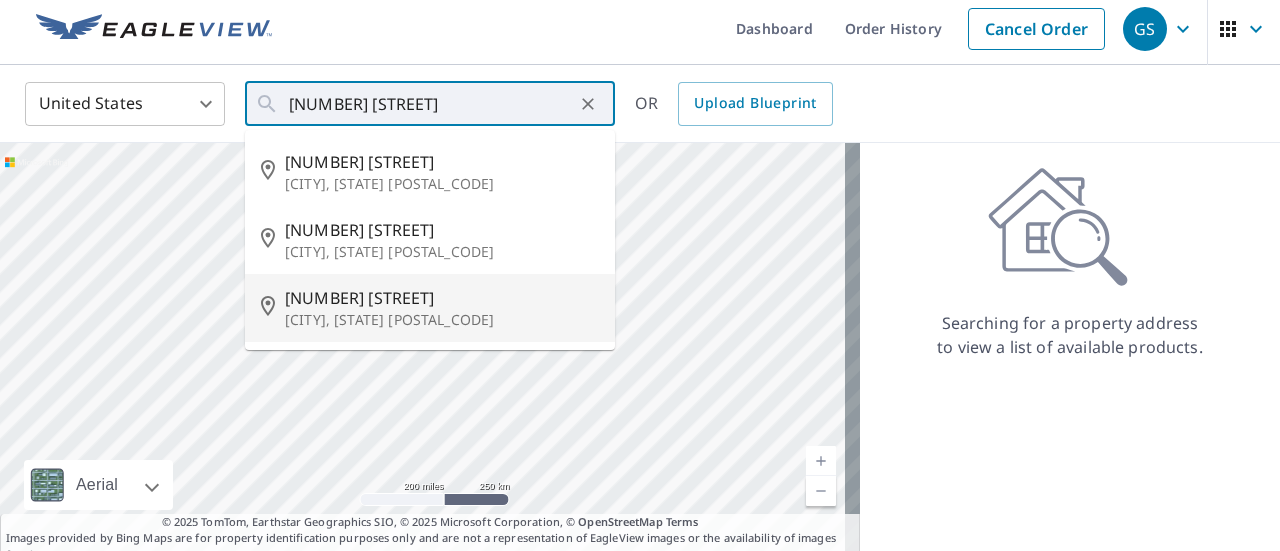 type on "[NUMBER] [STREET], [CITY] [STATE] [POSTAL_CODE]" 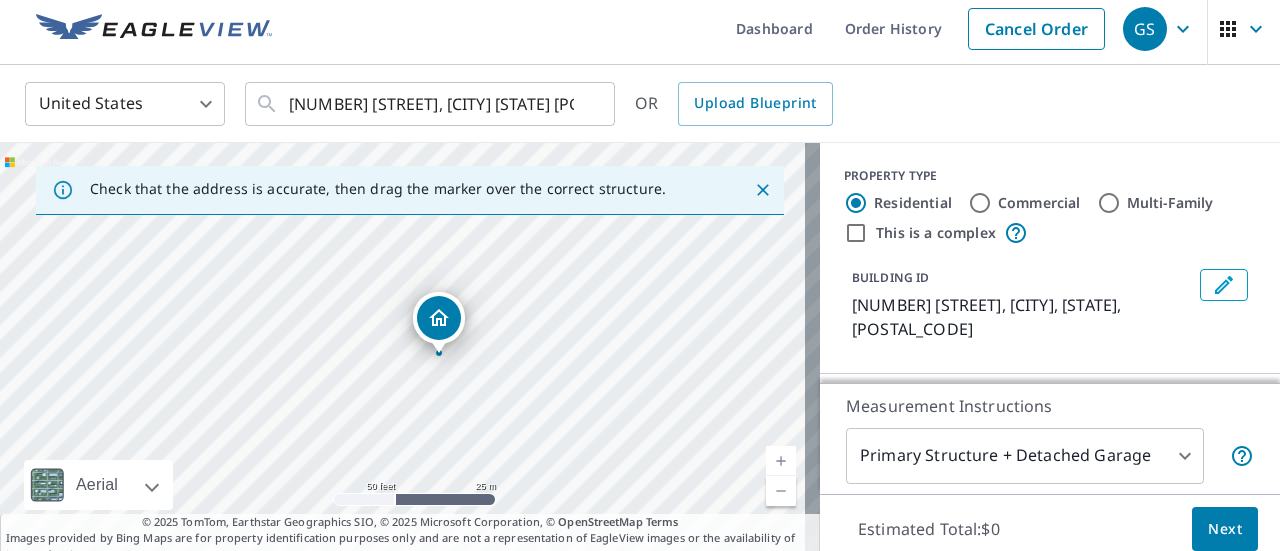 drag, startPoint x: 398, startPoint y: 358, endPoint x: 391, endPoint y: 398, distance: 40.60788 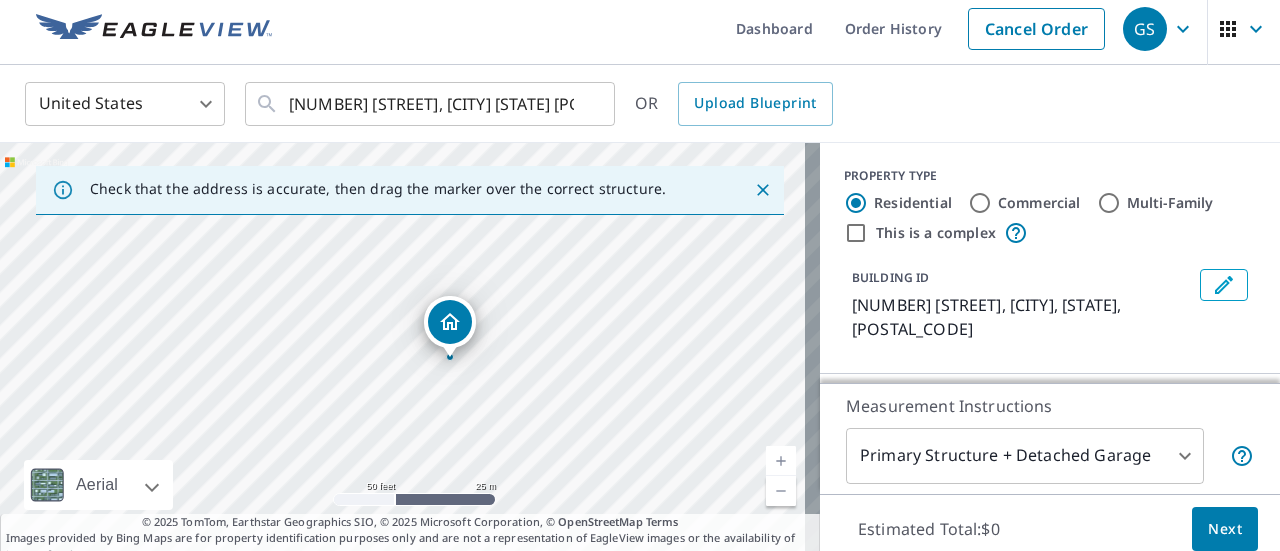 drag, startPoint x: 413, startPoint y: 377, endPoint x: 424, endPoint y: 381, distance: 11.7046995 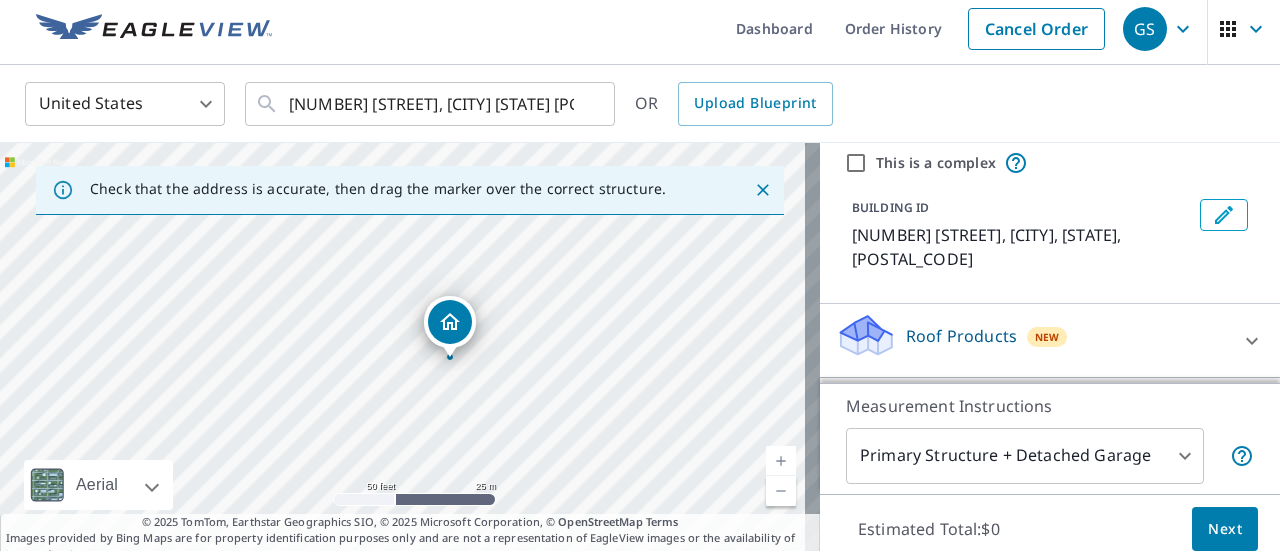 scroll, scrollTop: 100, scrollLeft: 0, axis: vertical 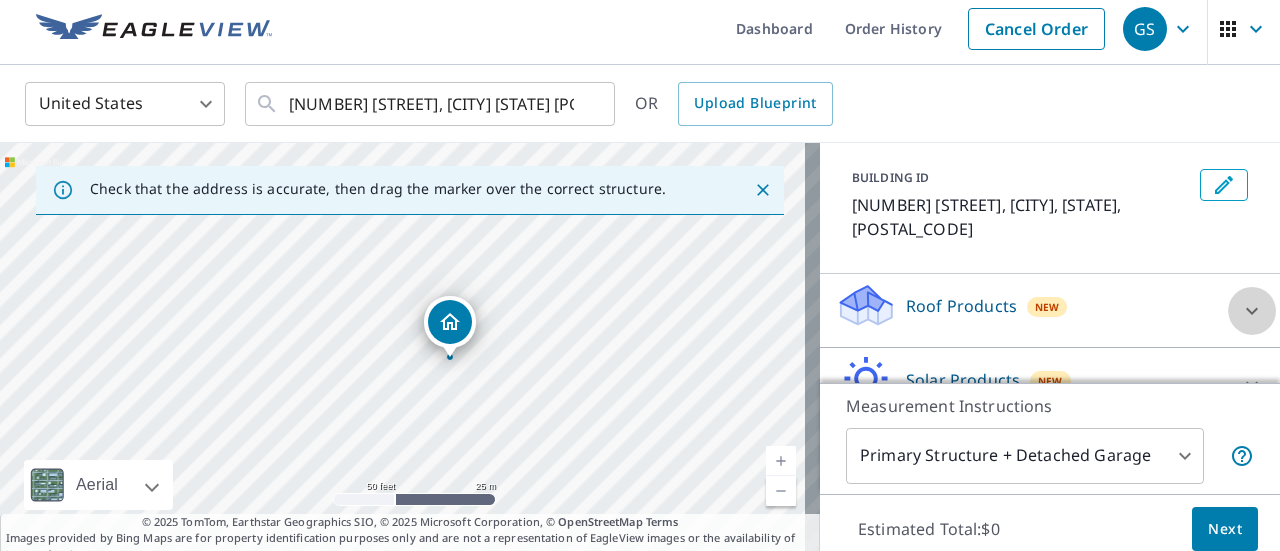 click 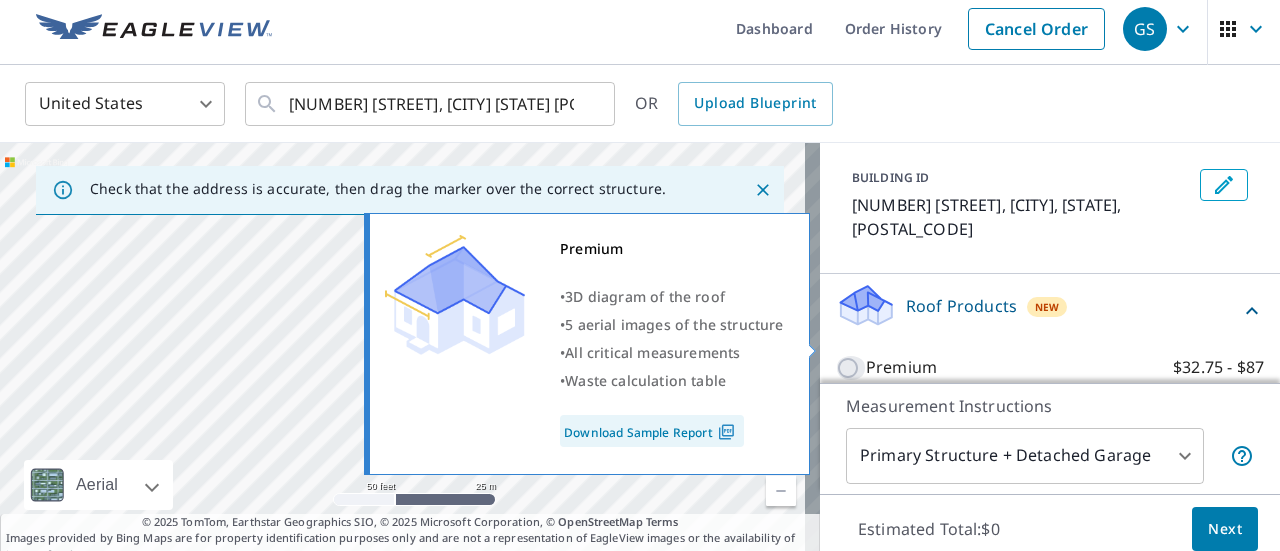 click on "Premium $32.75 - $87" at bounding box center [851, 368] 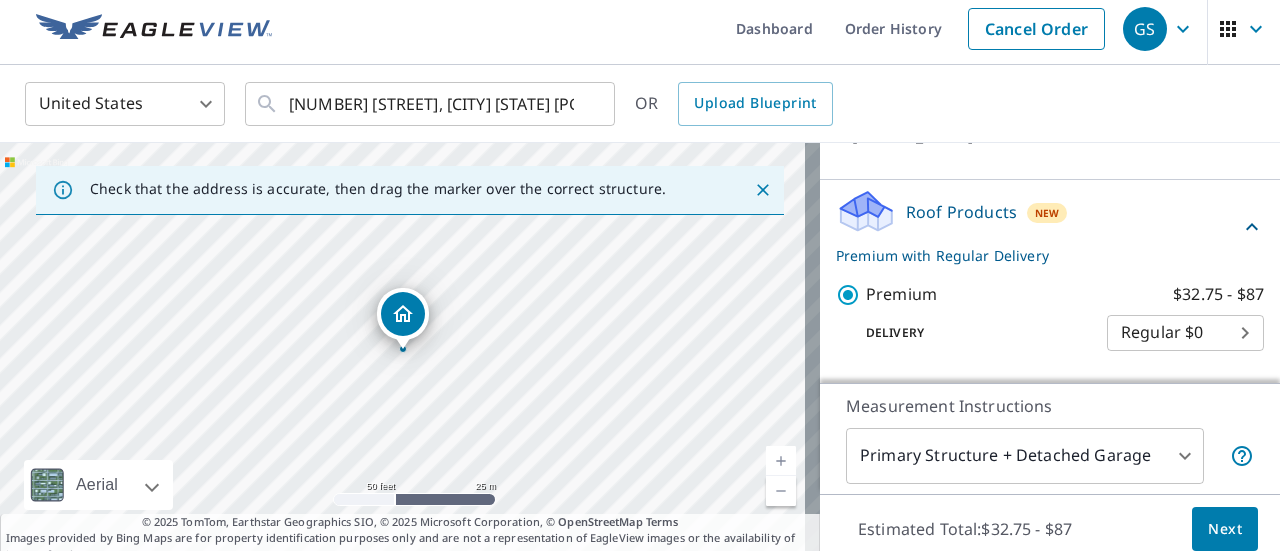 scroll, scrollTop: 200, scrollLeft: 0, axis: vertical 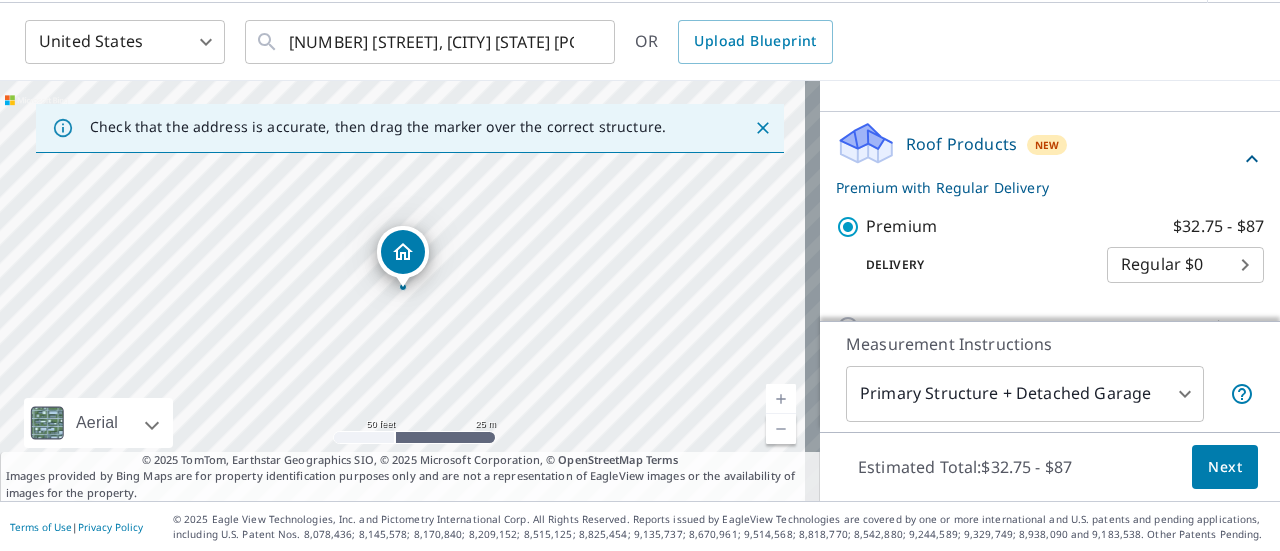 click on "Next" at bounding box center (1225, 467) 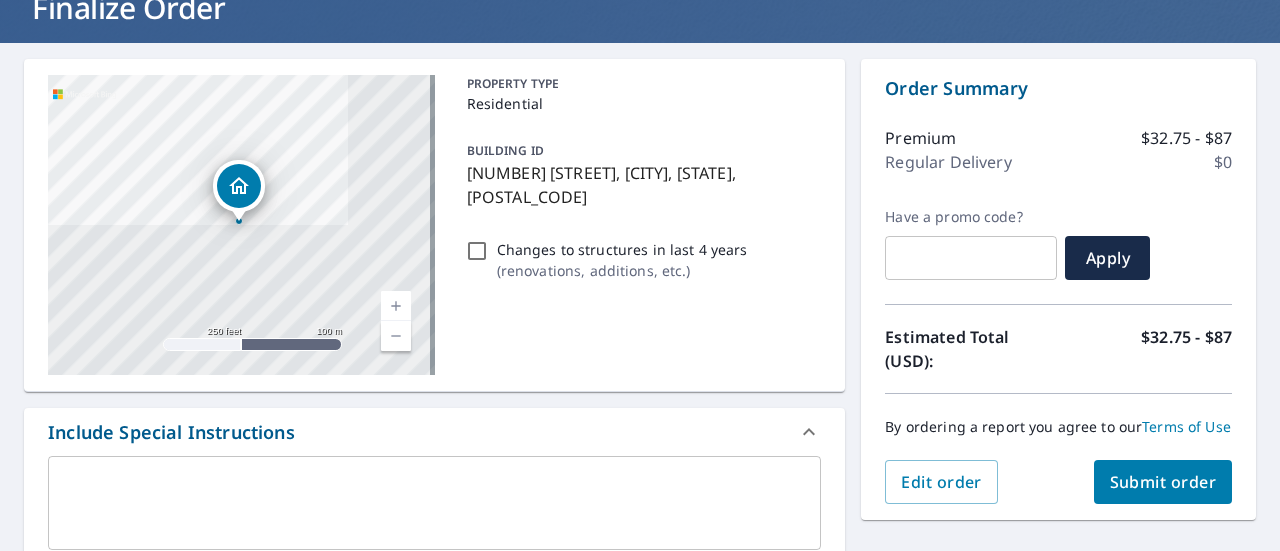 scroll, scrollTop: 170, scrollLeft: 0, axis: vertical 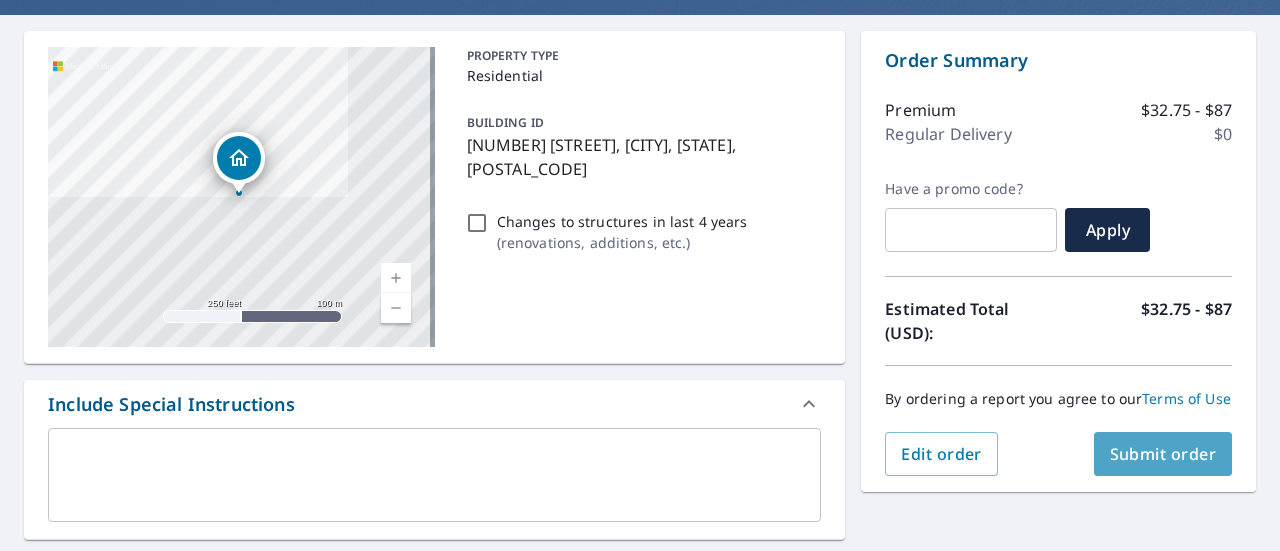 click on "Submit order" at bounding box center [1163, 454] 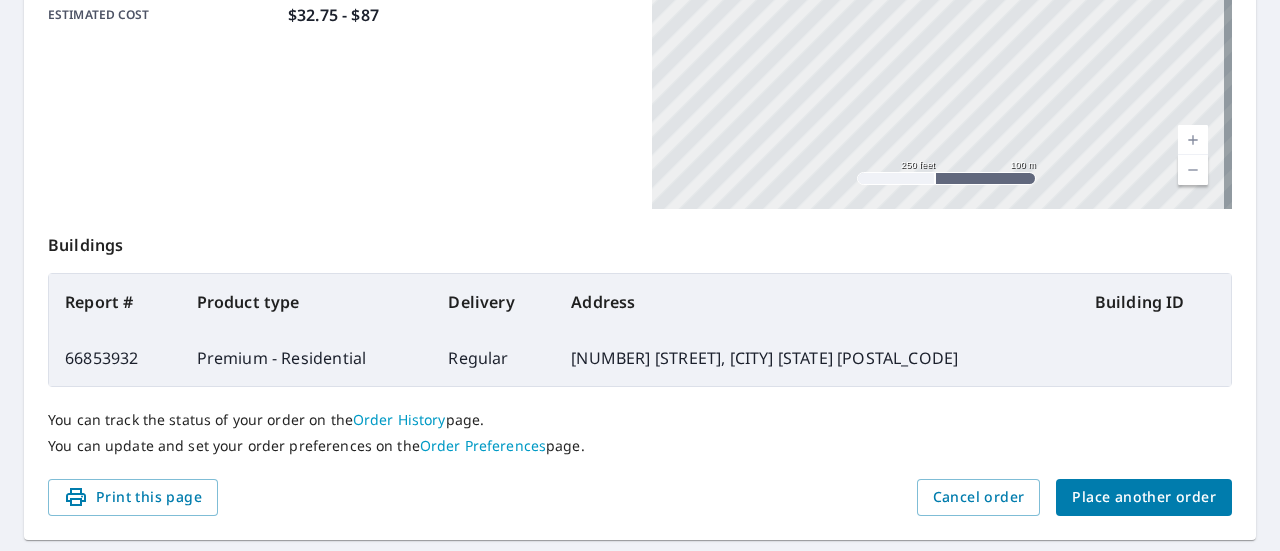 scroll, scrollTop: 624, scrollLeft: 0, axis: vertical 